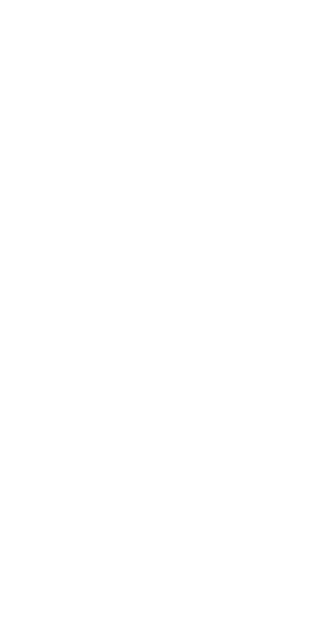 scroll, scrollTop: 0, scrollLeft: 0, axis: both 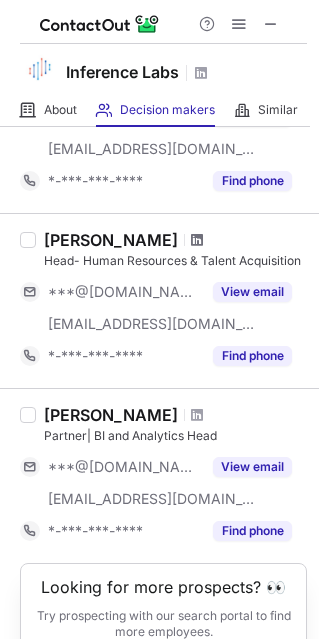 click at bounding box center [197, 240] 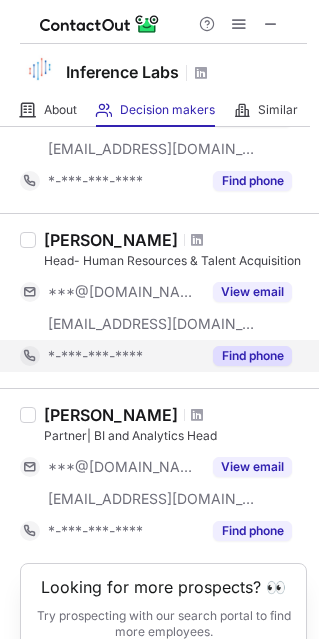 click on "Find phone" at bounding box center (252, 356) 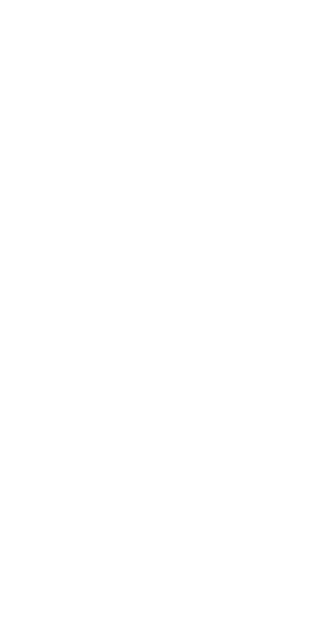 scroll, scrollTop: 0, scrollLeft: 0, axis: both 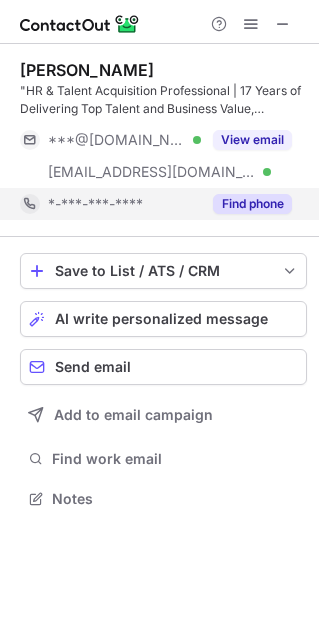 click on "Find phone" at bounding box center (252, 204) 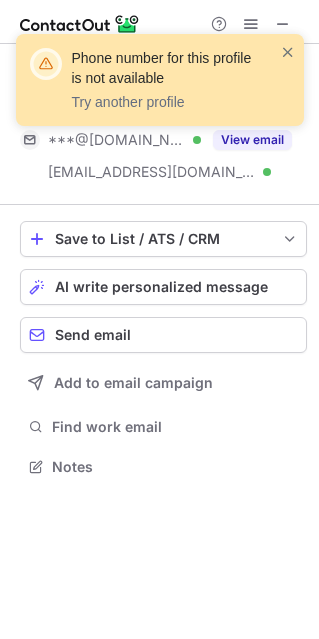 scroll, scrollTop: 452, scrollLeft: 319, axis: both 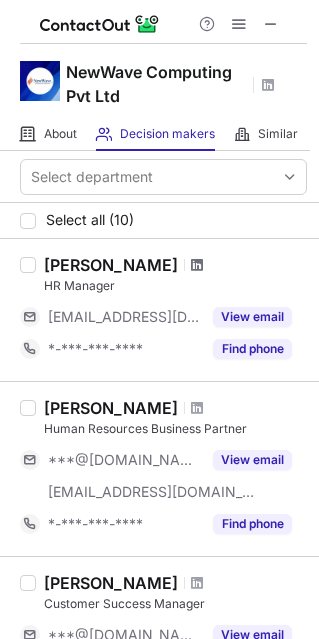 click at bounding box center (197, 265) 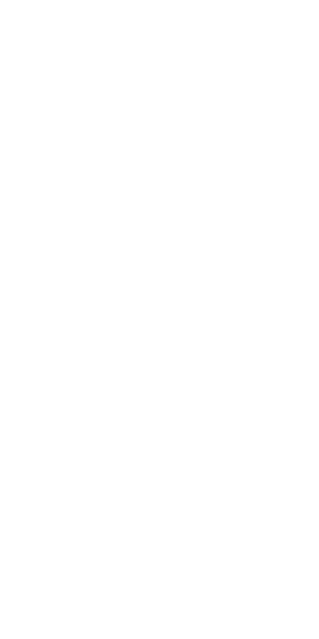 scroll, scrollTop: 0, scrollLeft: 0, axis: both 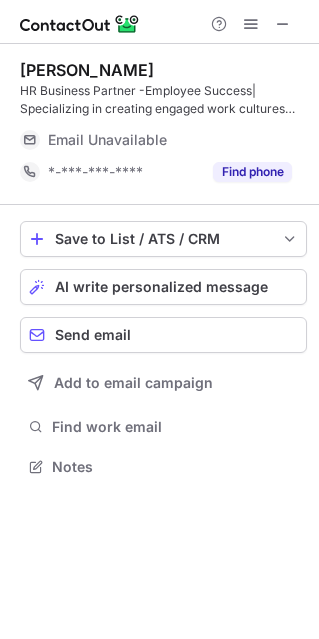 click on "Find phone" at bounding box center [252, 172] 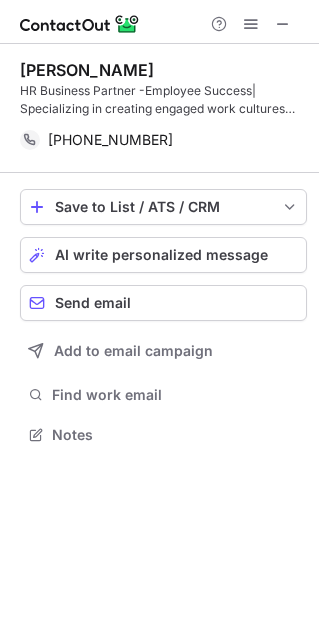 scroll, scrollTop: 420, scrollLeft: 319, axis: both 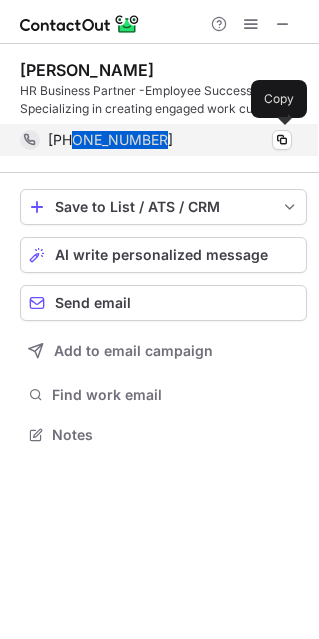 drag, startPoint x: 75, startPoint y: 142, endPoint x: 156, endPoint y: 141, distance: 81.00617 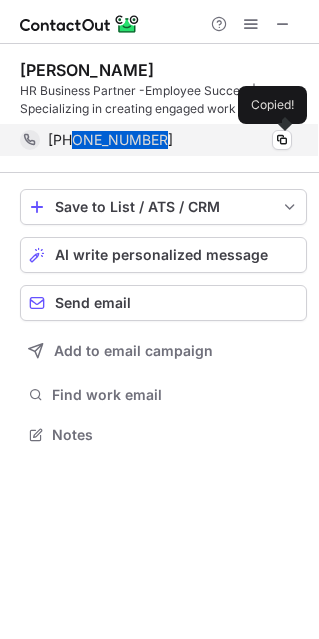 copy on "8792231577" 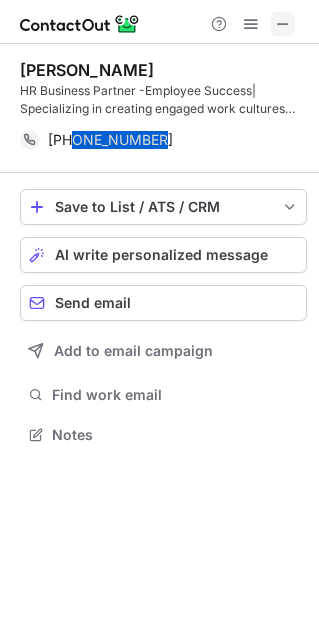 click at bounding box center [283, 24] 